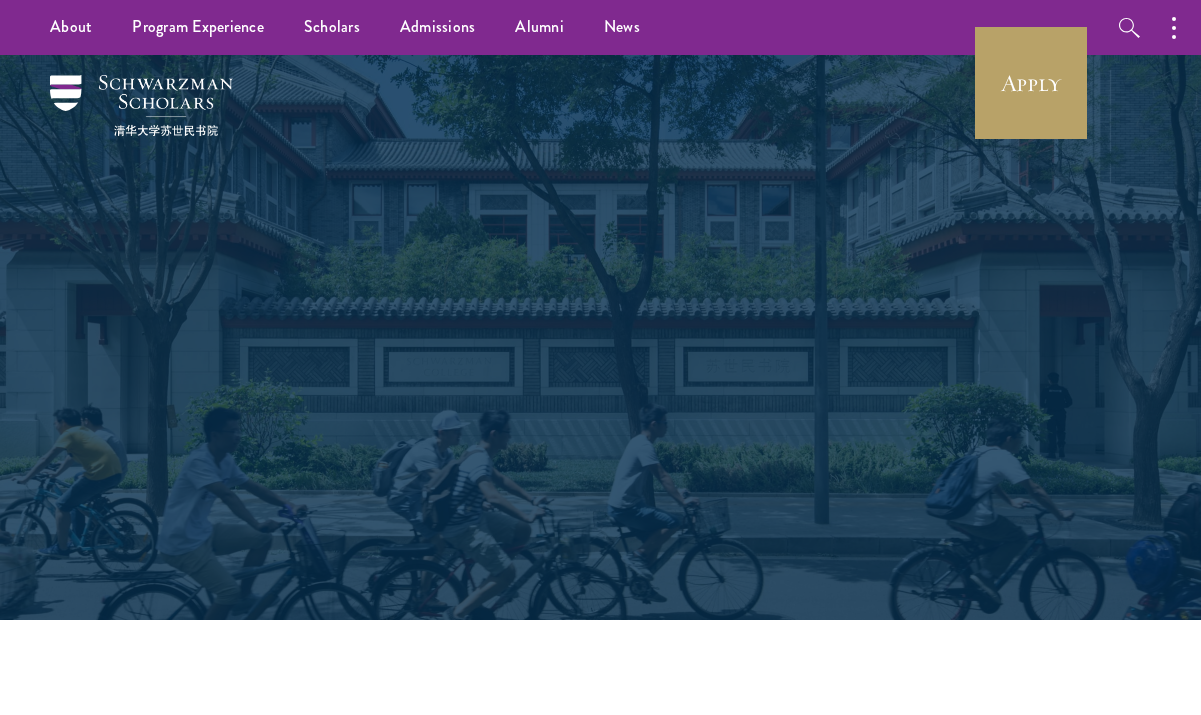 scroll, scrollTop: 0, scrollLeft: 0, axis: both 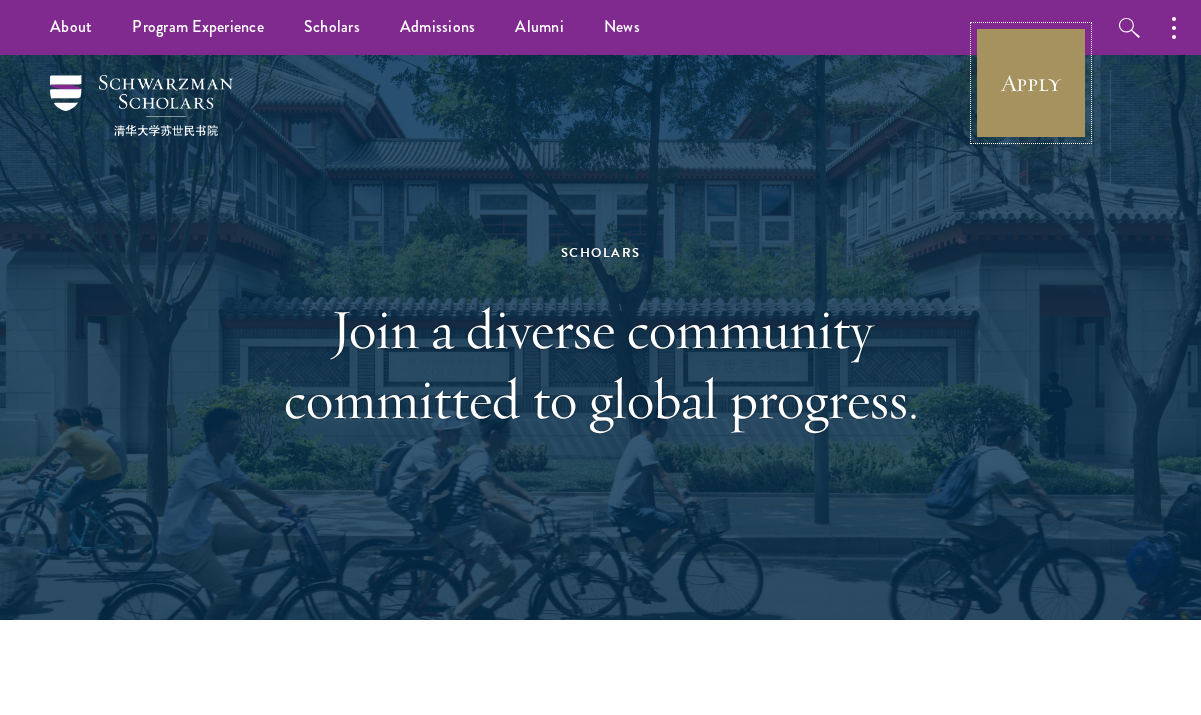 click on "Apply" at bounding box center [1031, 83] 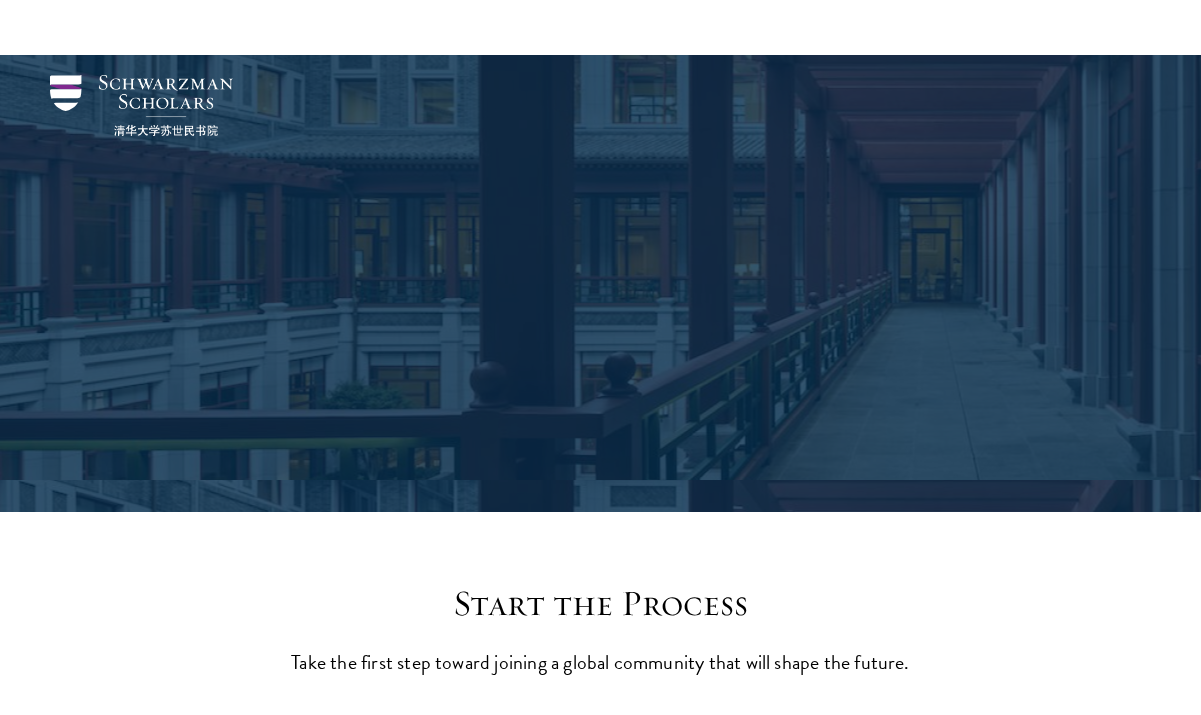 scroll, scrollTop: 3174, scrollLeft: 0, axis: vertical 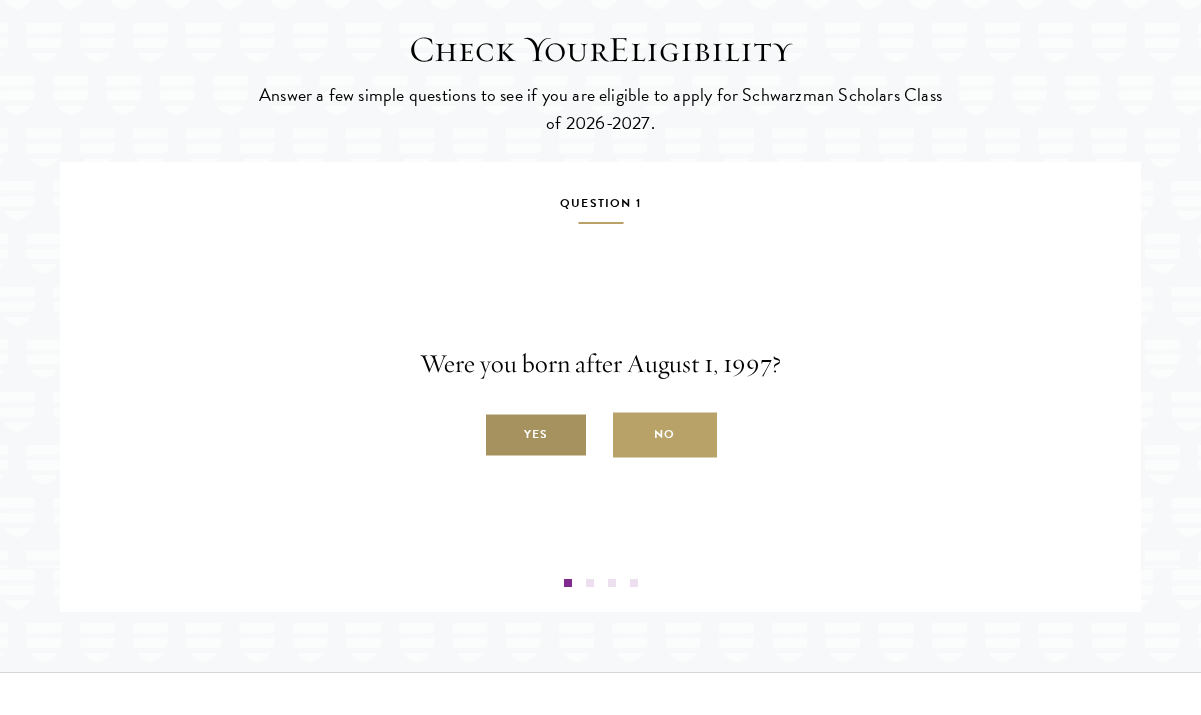 click on "Yes" at bounding box center [536, 435] 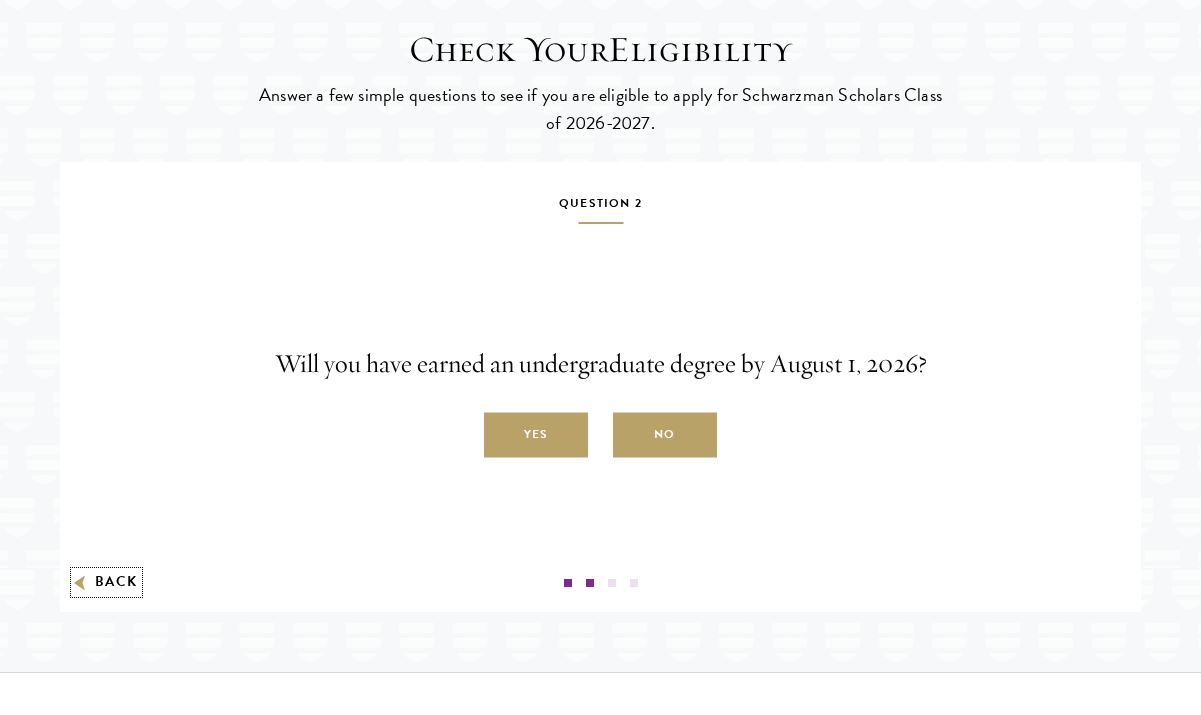 click on "Back" at bounding box center (106, 582) 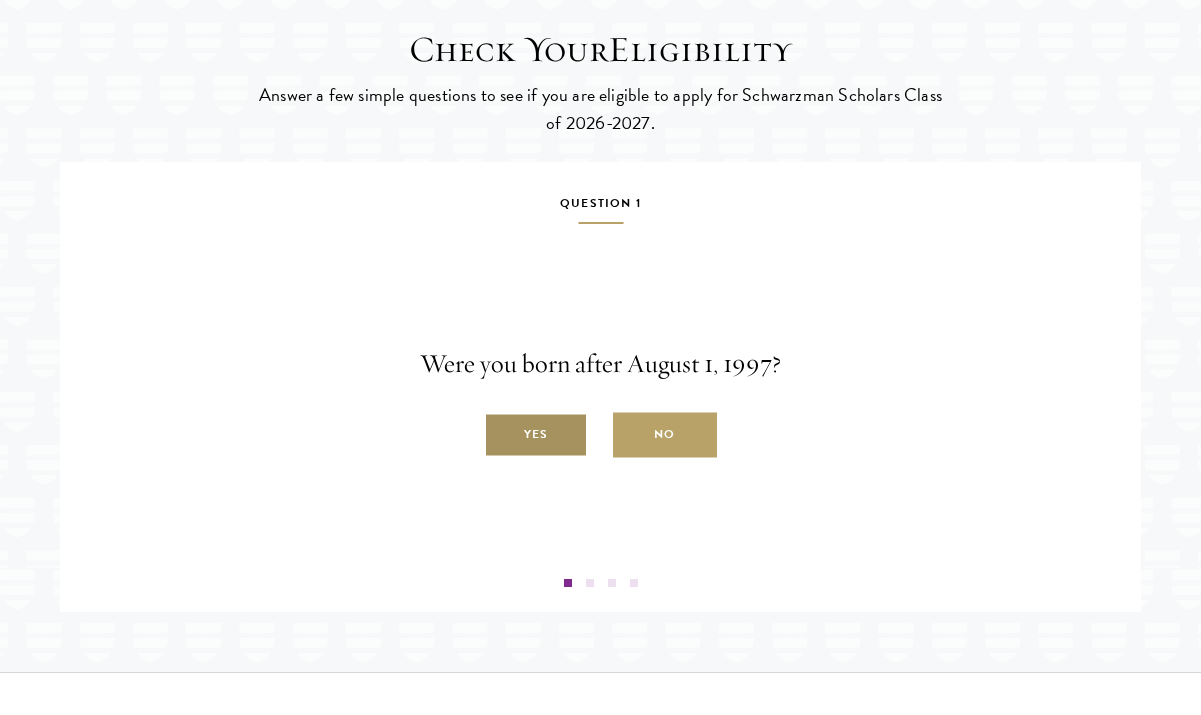 click on "Yes" at bounding box center (536, 435) 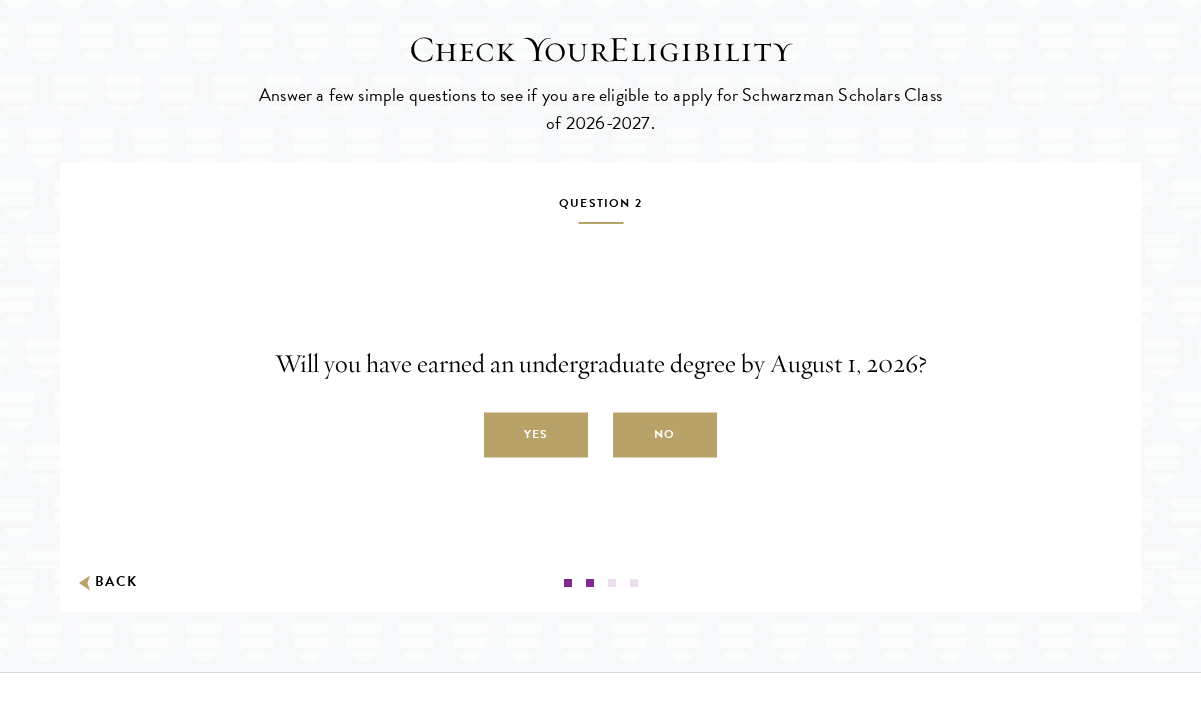 click on "Yes" at bounding box center [536, 435] 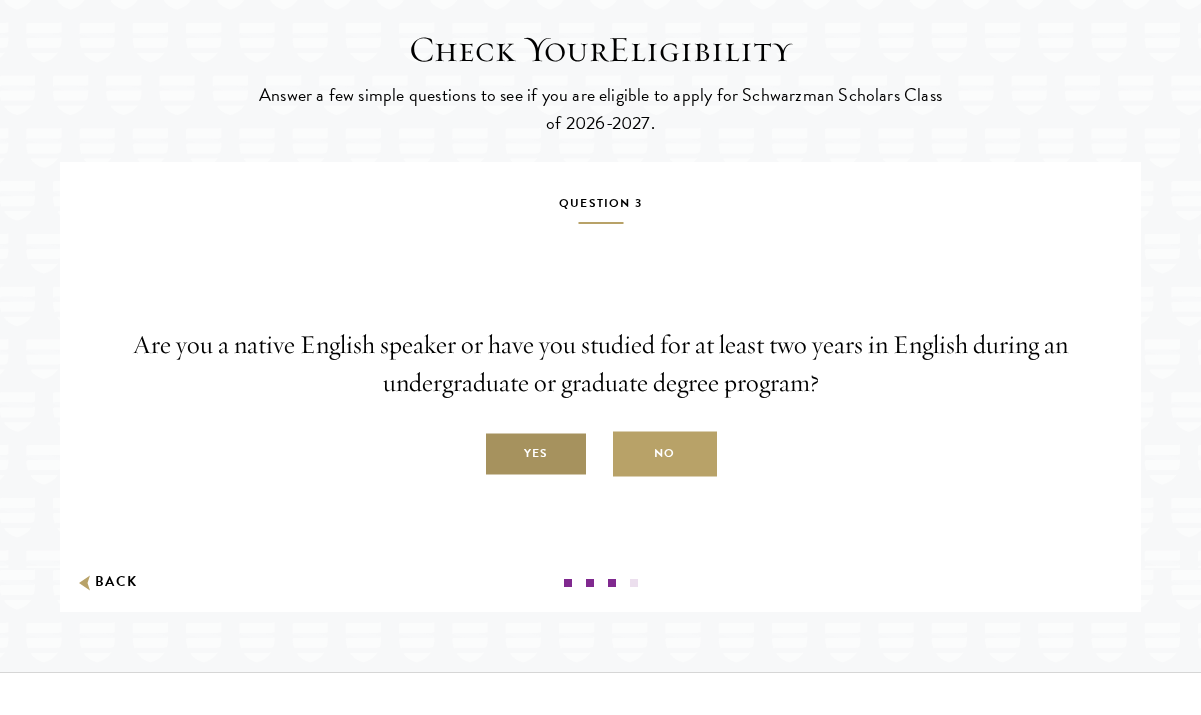 click on "Yes" at bounding box center [536, 454] 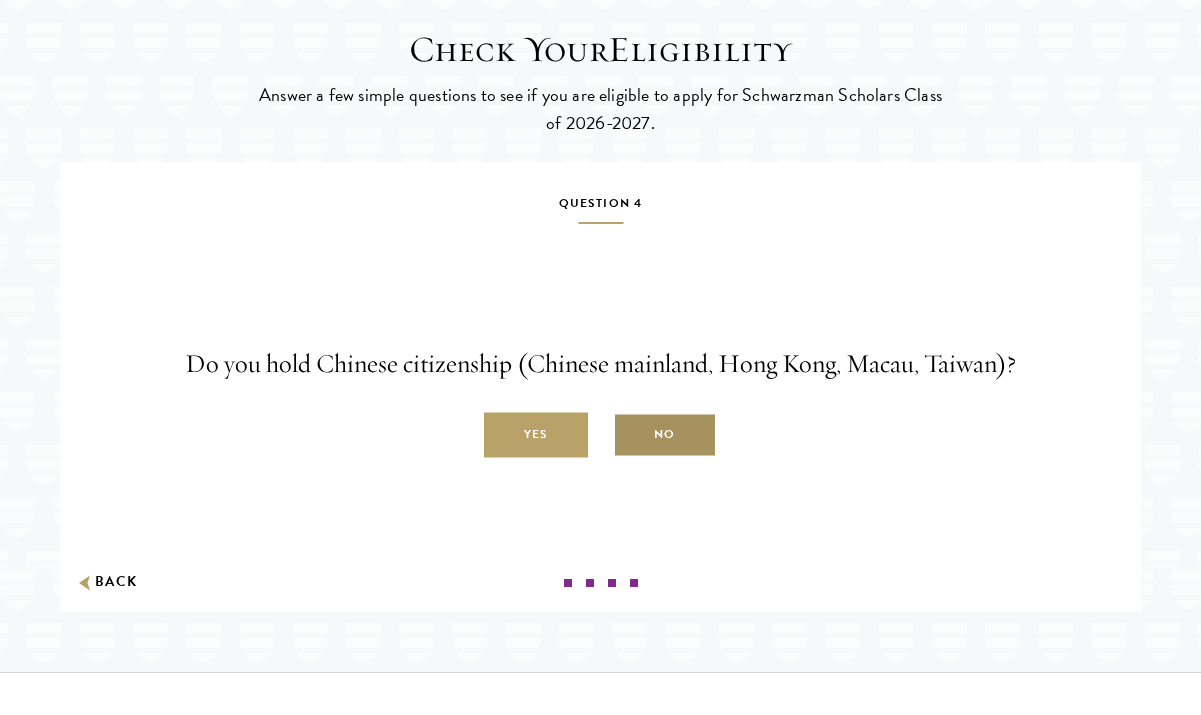 click on "No" at bounding box center (665, 435) 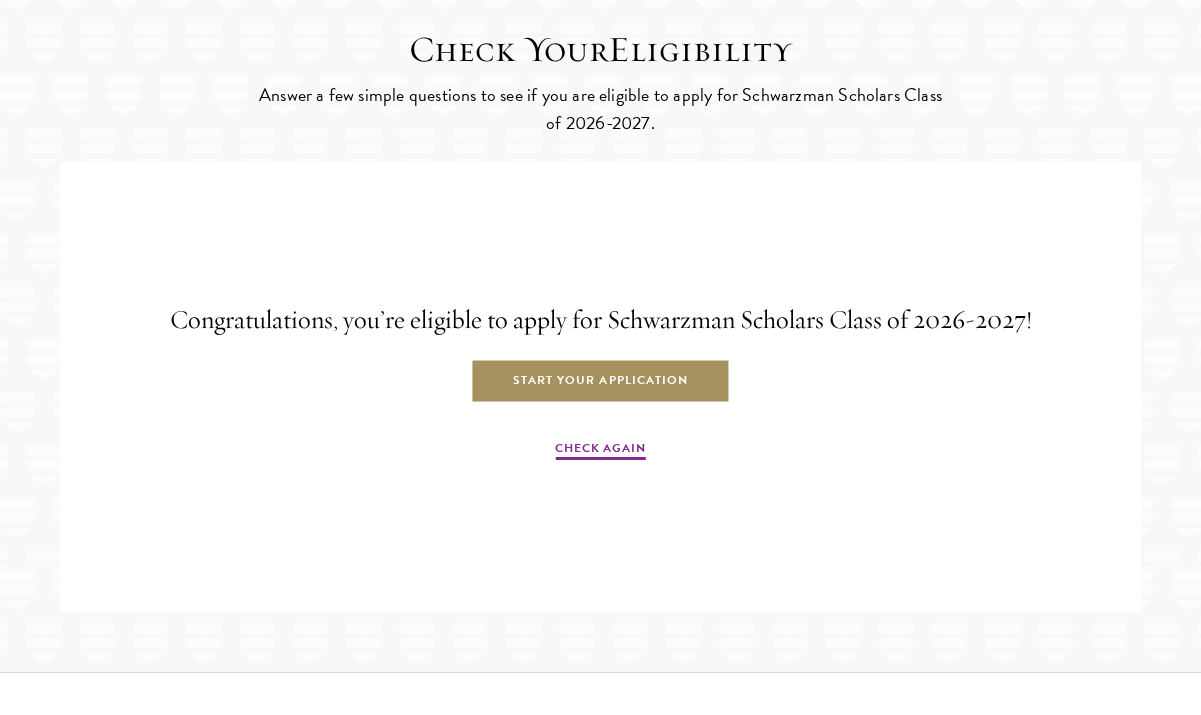 click on "Start Your Application" at bounding box center (600, 381) 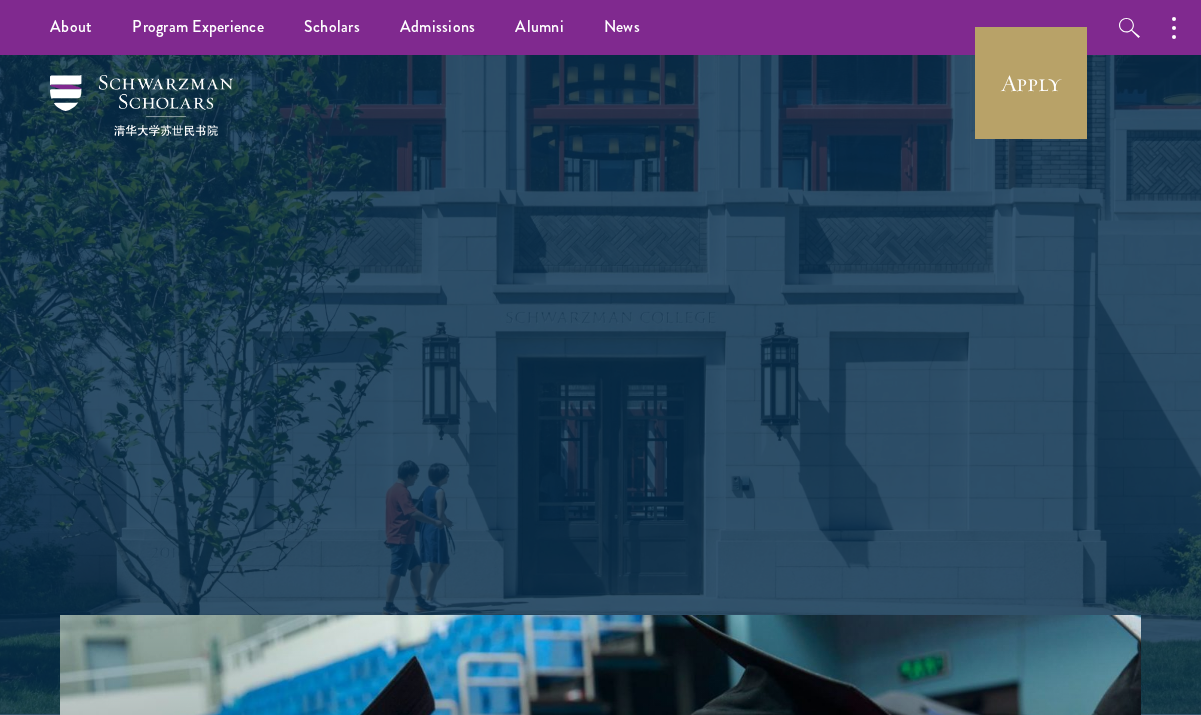 scroll, scrollTop: 0, scrollLeft: 0, axis: both 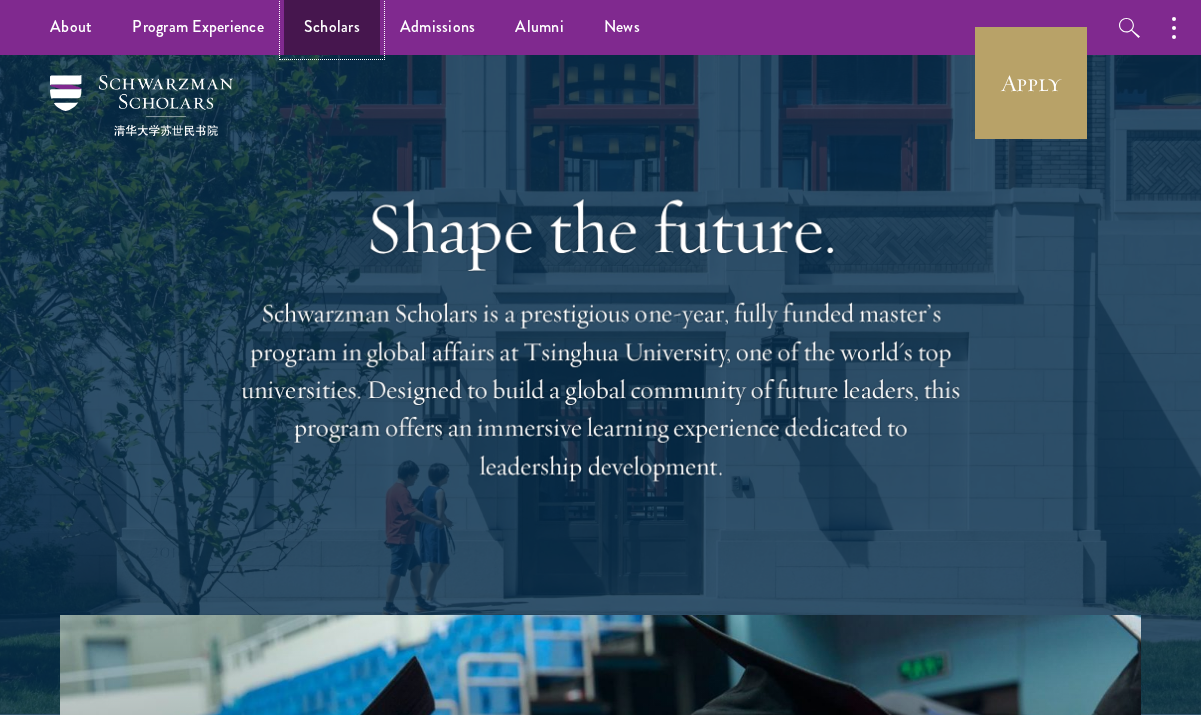 click on "Scholars" at bounding box center [332, 27] 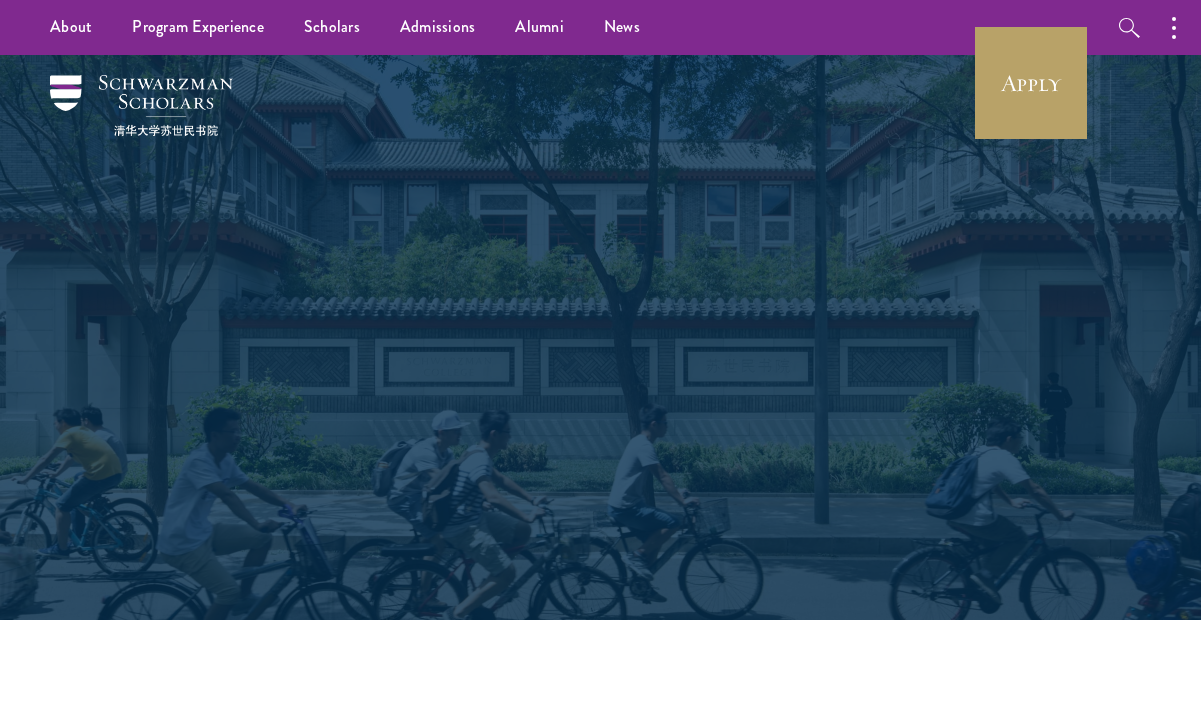 scroll, scrollTop: 0, scrollLeft: 0, axis: both 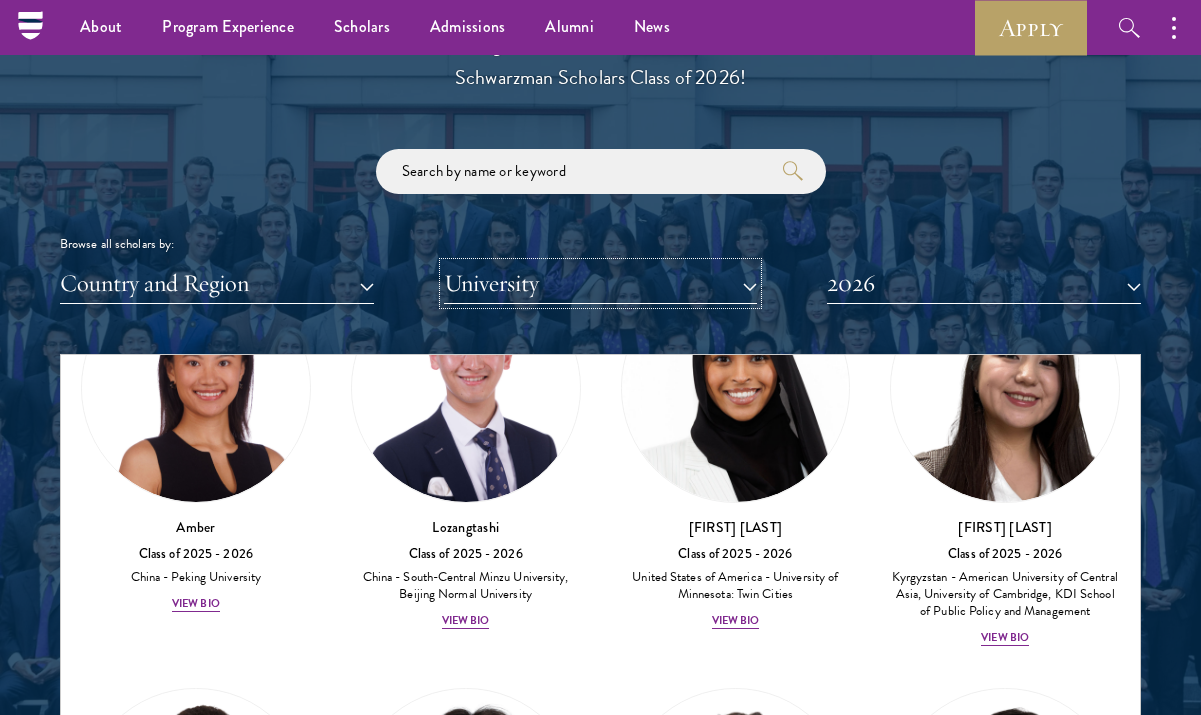 click on "University" at bounding box center (601, 283) 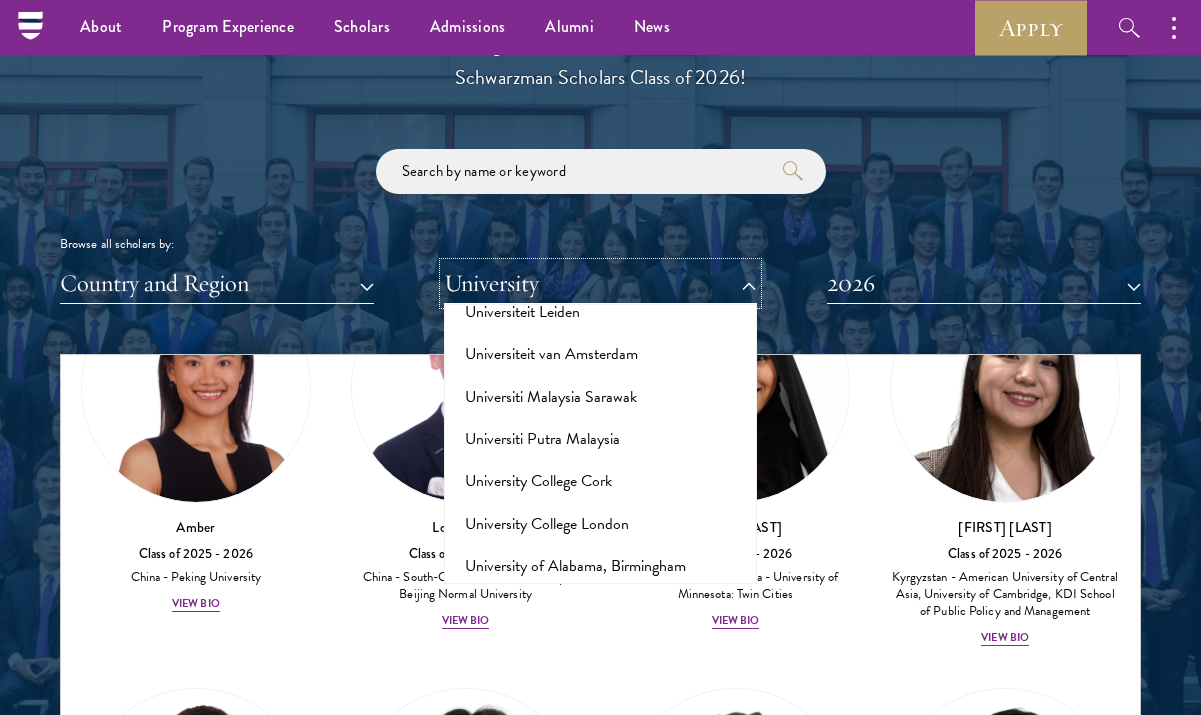 scroll, scrollTop: 14525, scrollLeft: 0, axis: vertical 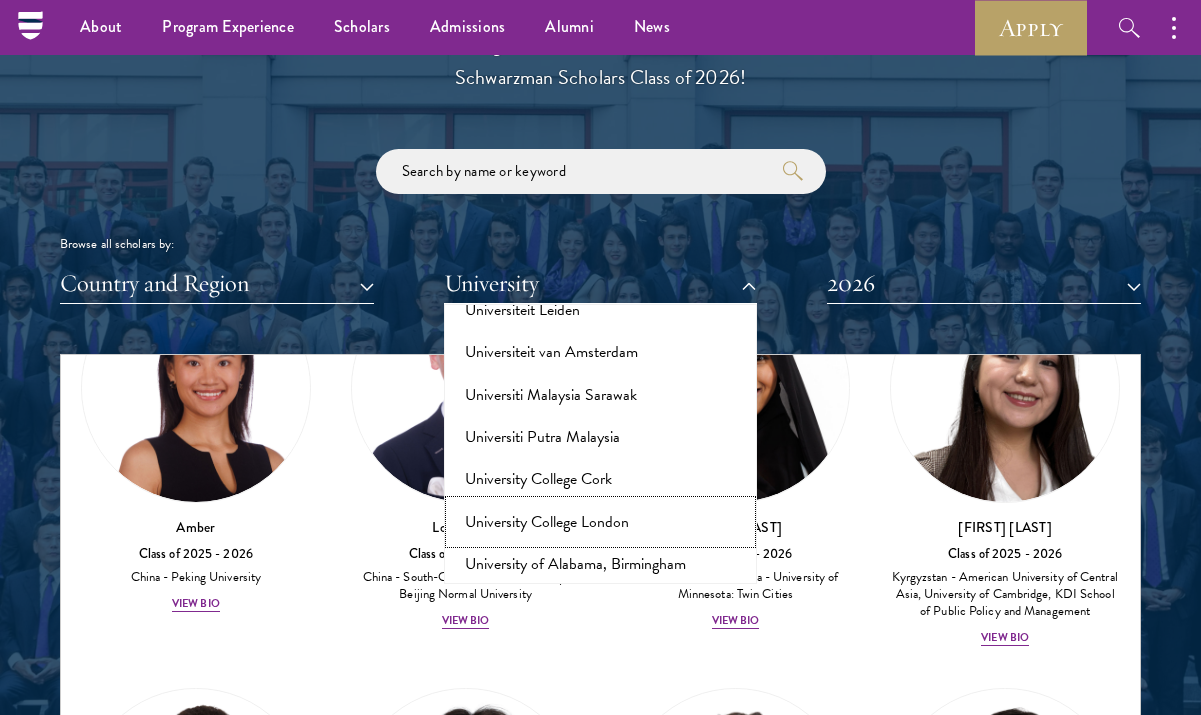 click on "University College London" at bounding box center [601, 522] 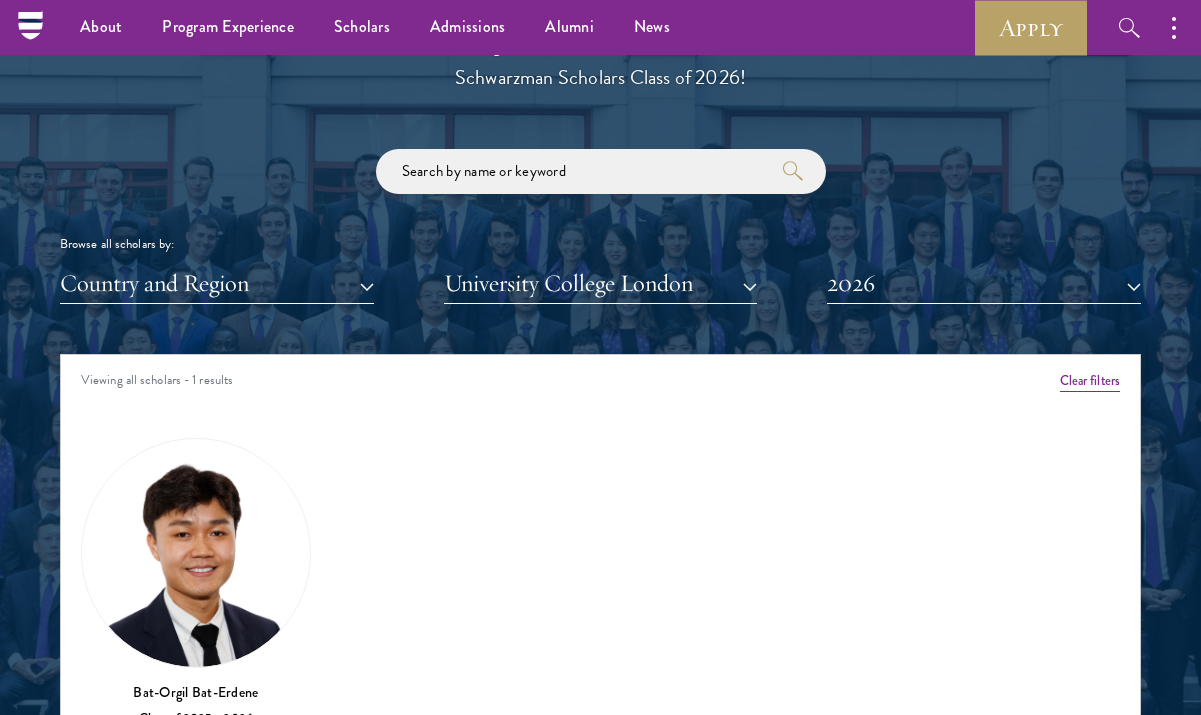 scroll, scrollTop: 0, scrollLeft: 0, axis: both 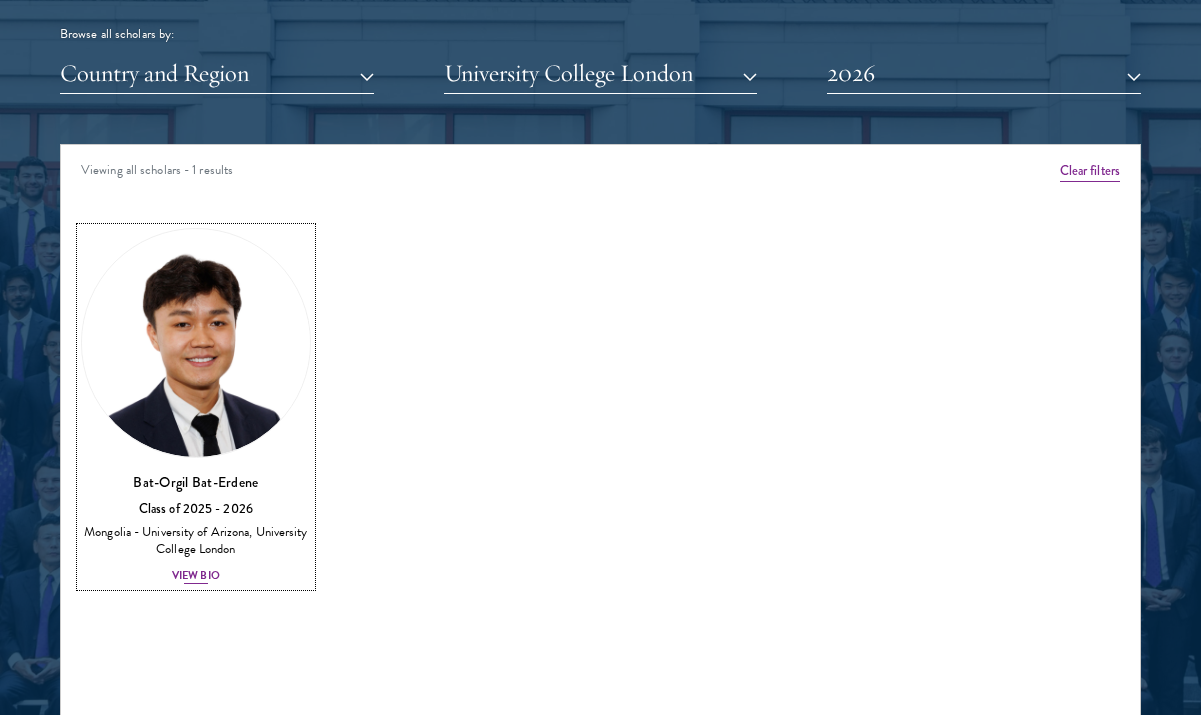 click at bounding box center [196, 343] 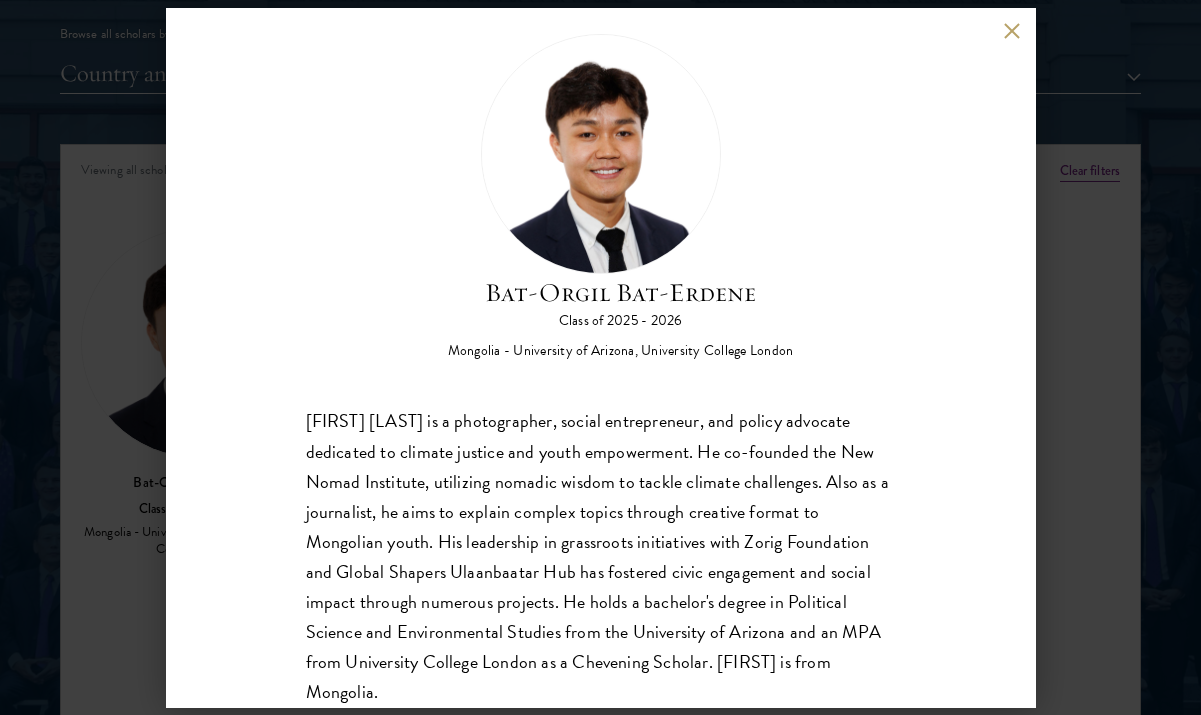 scroll, scrollTop: 26, scrollLeft: 0, axis: vertical 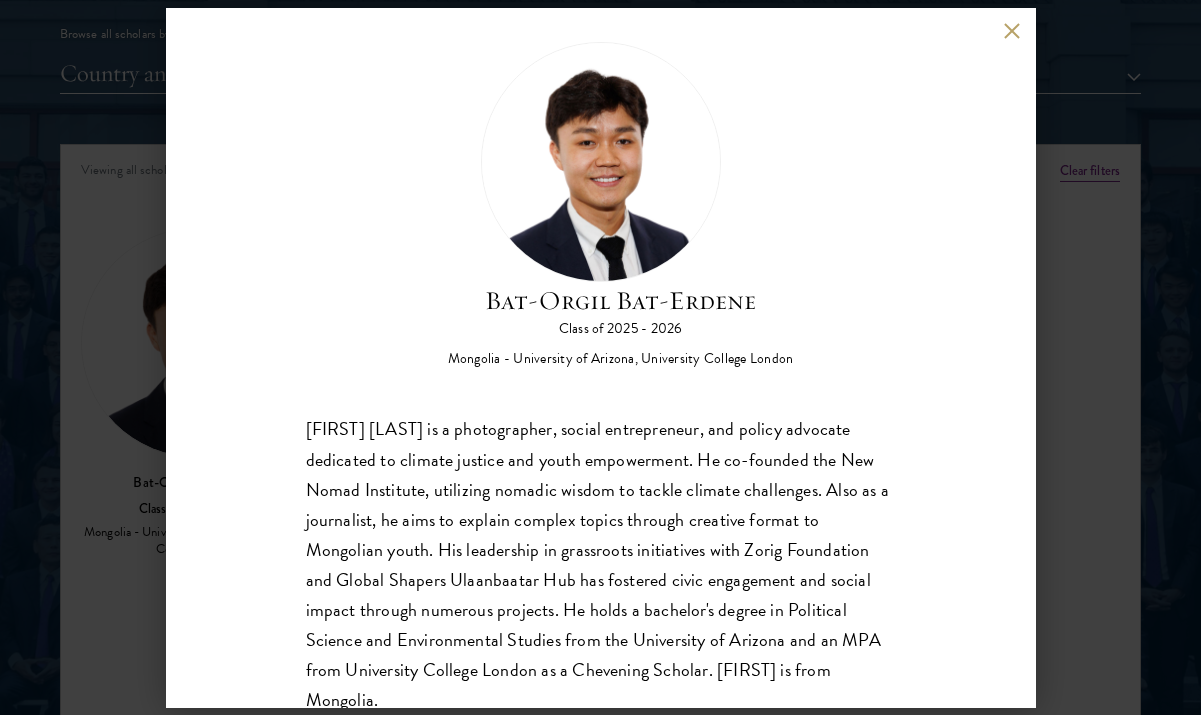 click at bounding box center [1012, 31] 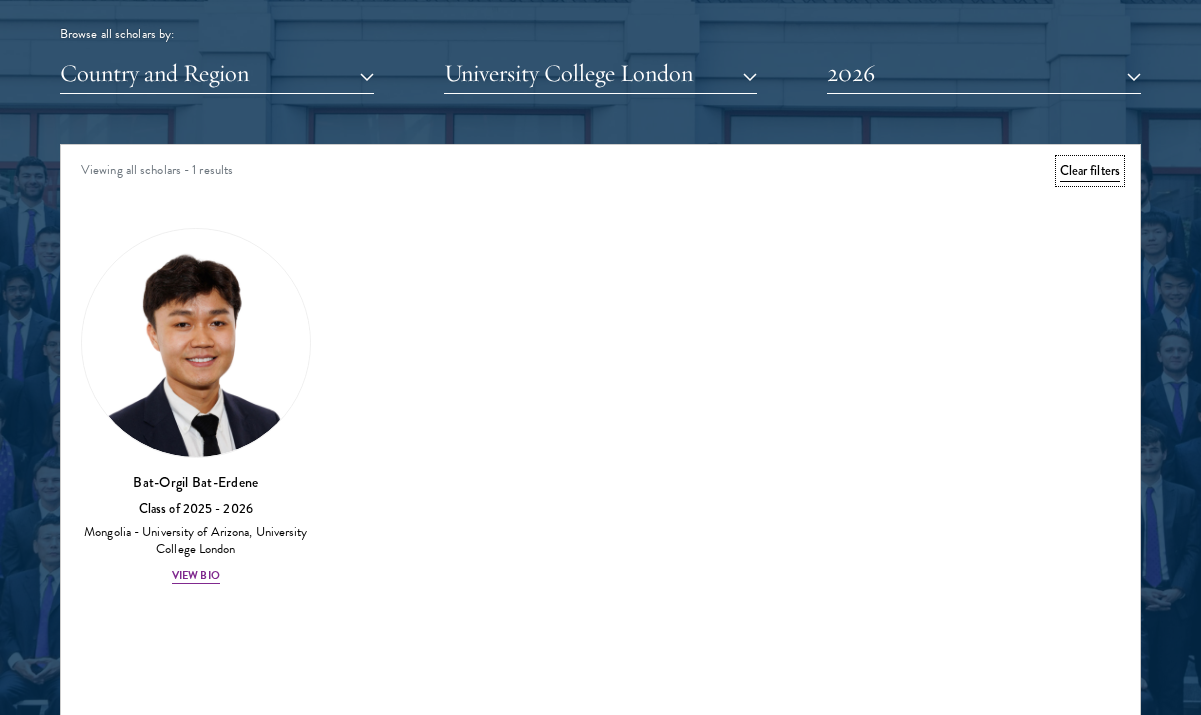 click on "Clear filters" at bounding box center (1090, 171) 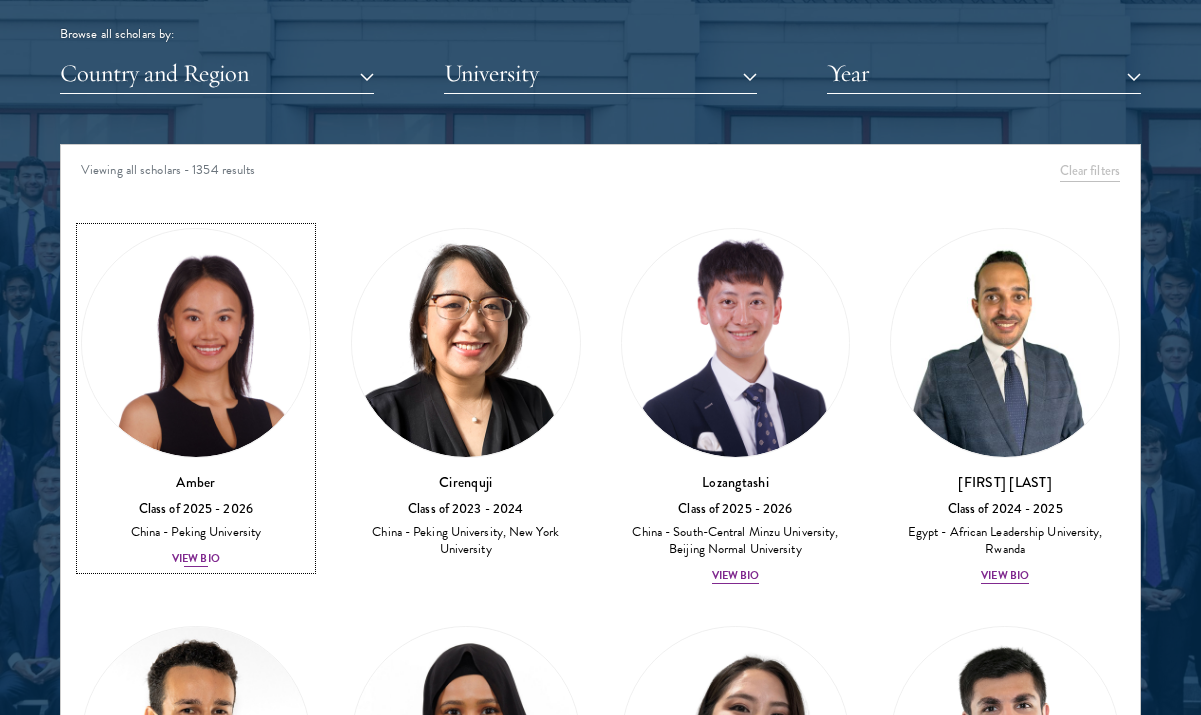 click at bounding box center [196, 343] 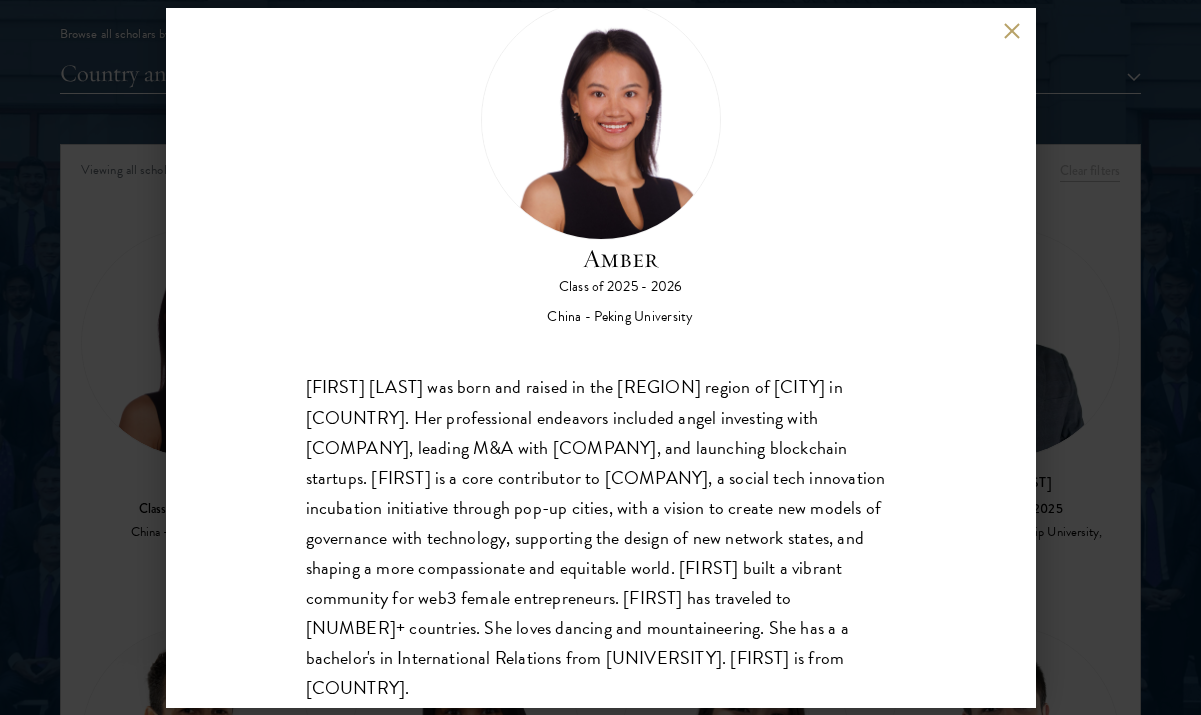 scroll, scrollTop: 93, scrollLeft: 0, axis: vertical 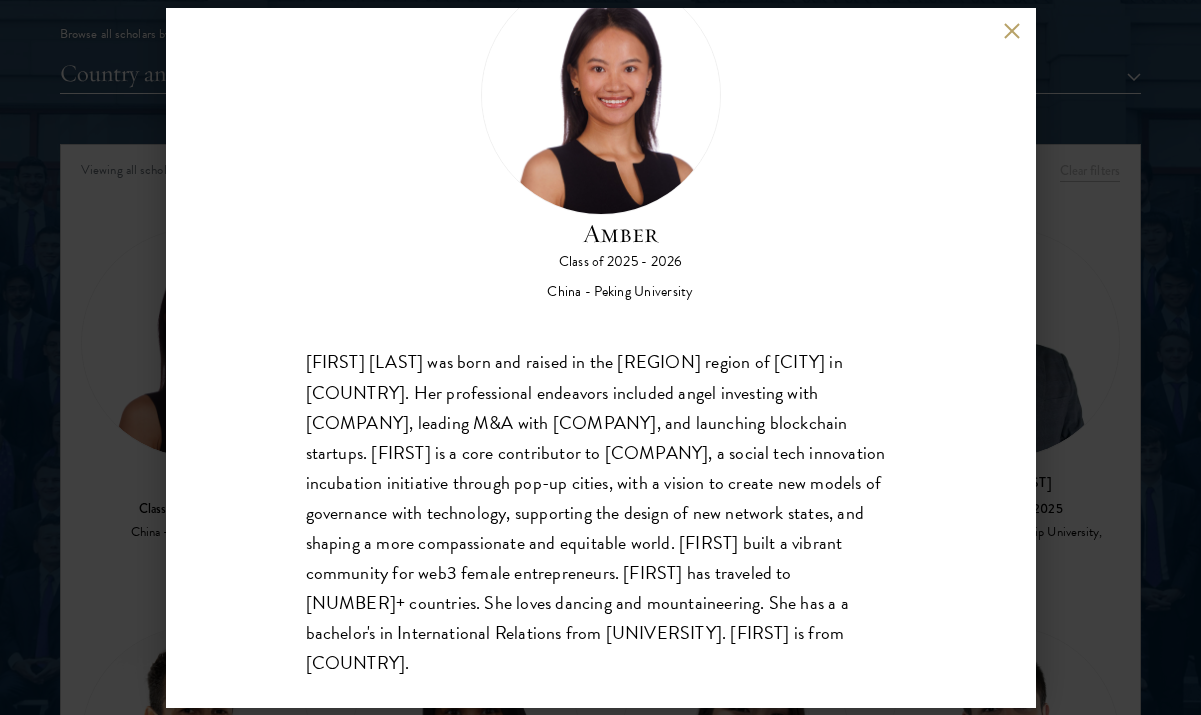 click on "[FIRST] [LAST] - [NUMBER]
[COUNTRY] - [UNIVERSITY]
[FIRST] [LAST] was born and raised in the Tibetan region of Shangri-La in Yunnan, [COUNTRY]. Her professional endeavors included angel investing with Zhenfund, leading M&A with Opay, and launching blockchain startups. [FIRST] is a core contributor to Zuzalu, a social tech innovation incubation initiative through pop-up cities, with a vision to create new models of governance with technology, supporting the design of new network states, and shaping a more compassionate and equitable world. [FIRST] built a vibrant community for web3 female entrepreneurs. [FIRST] has traveled to 50+ countries. She loves dancing and mountaineering. She has a a bachelor's in International Relations from [UNIVERSITY]. [FIRST] is from [COUNTRY]." at bounding box center (600, 357) 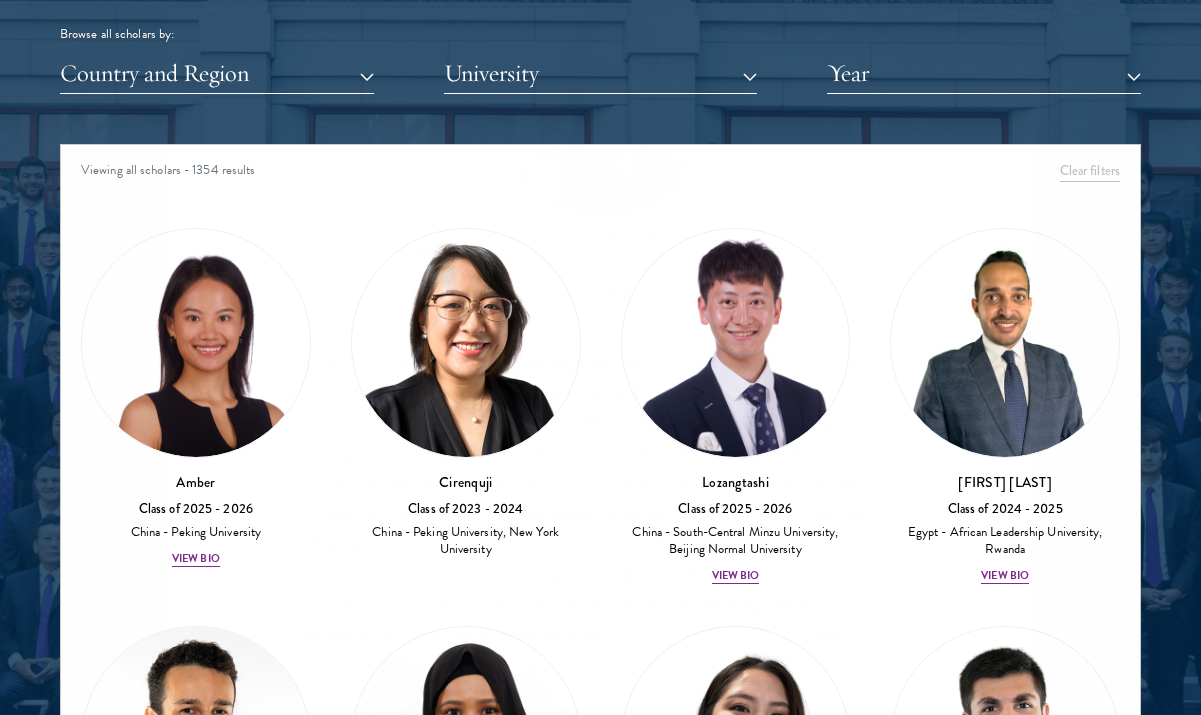 scroll, scrollTop: 8108, scrollLeft: 0, axis: vertical 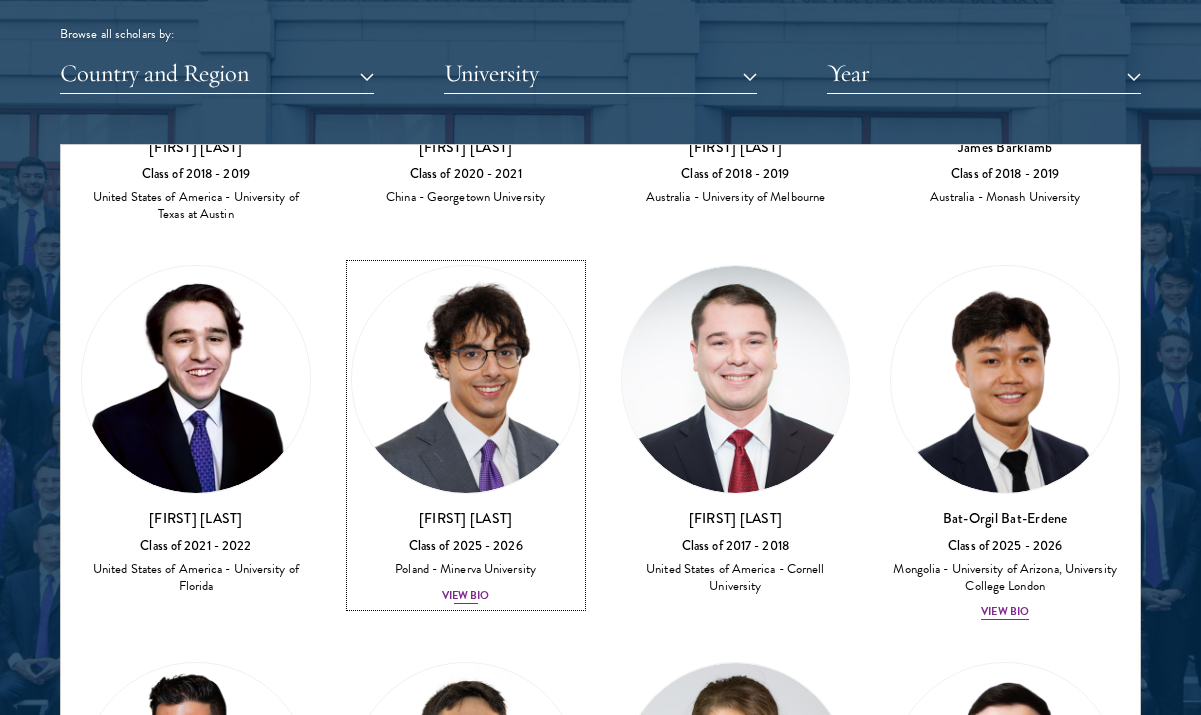 click at bounding box center (466, 380) 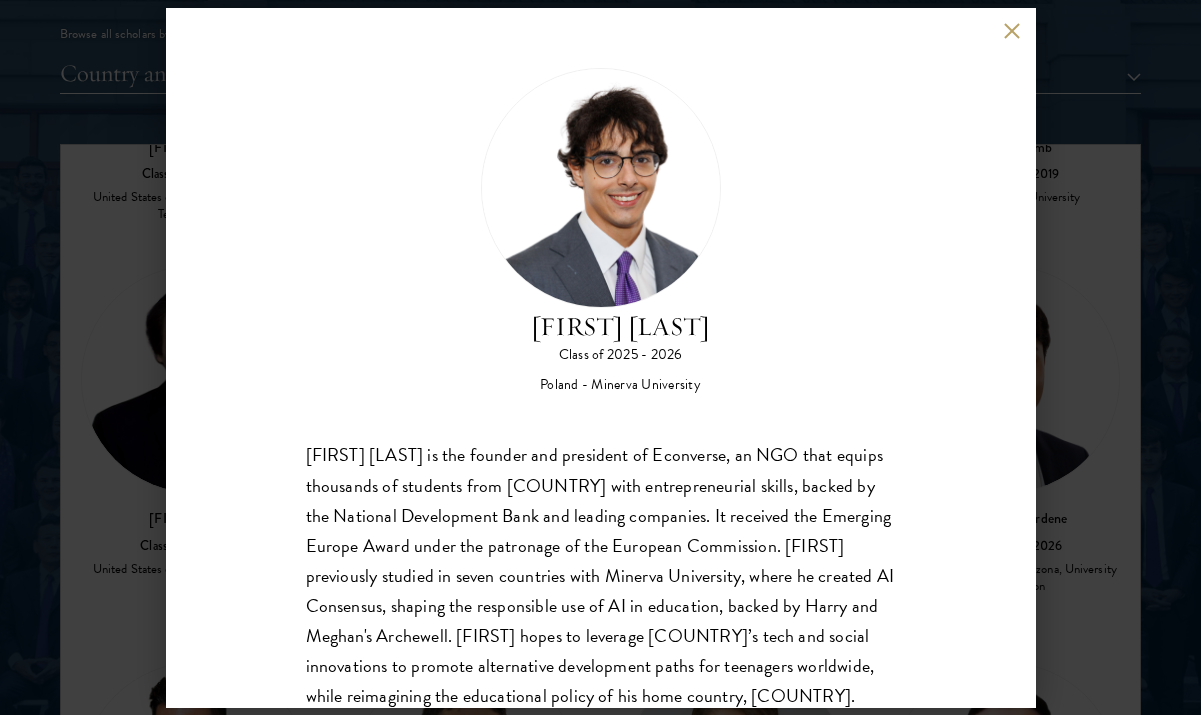 scroll, scrollTop: 63, scrollLeft: 0, axis: vertical 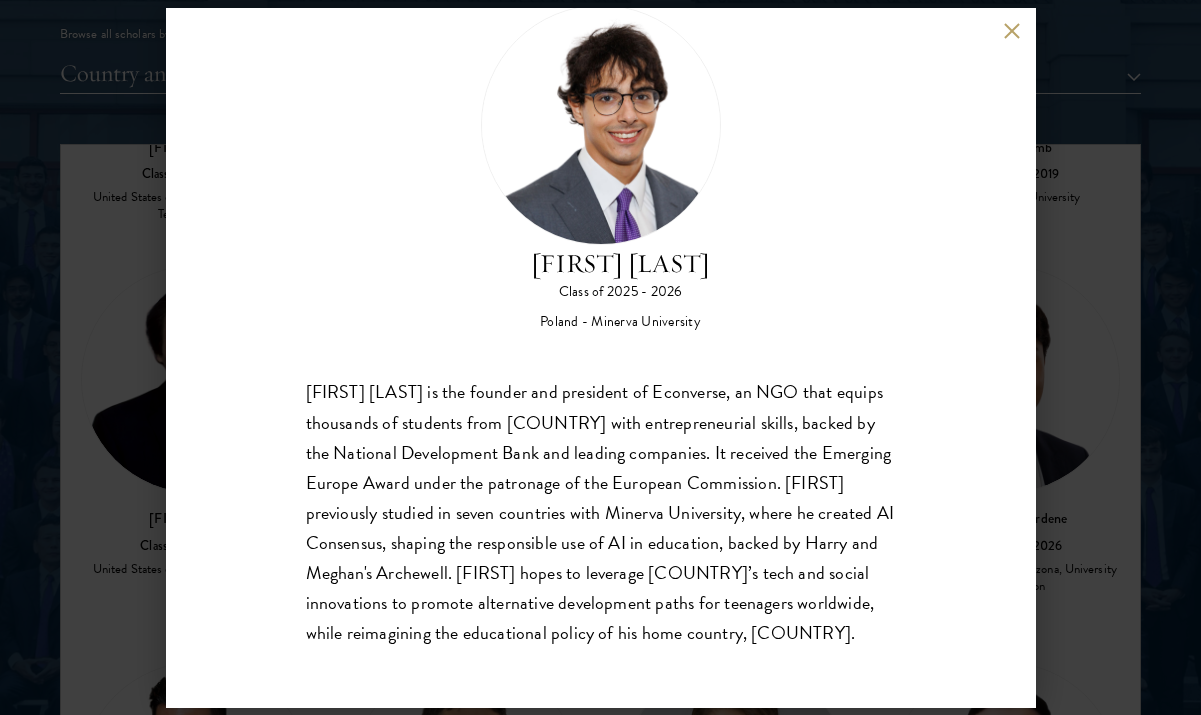 click at bounding box center (1012, 31) 